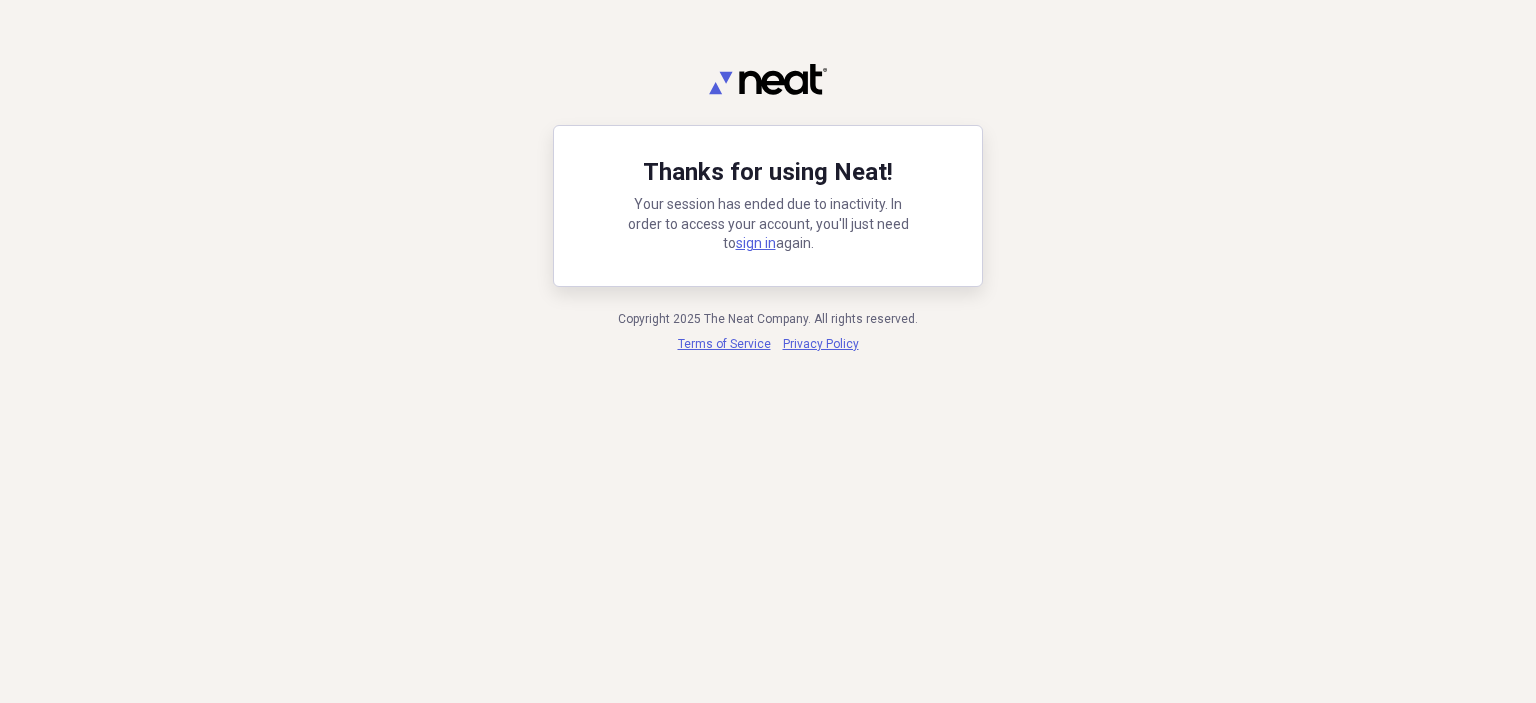 scroll, scrollTop: 0, scrollLeft: 0, axis: both 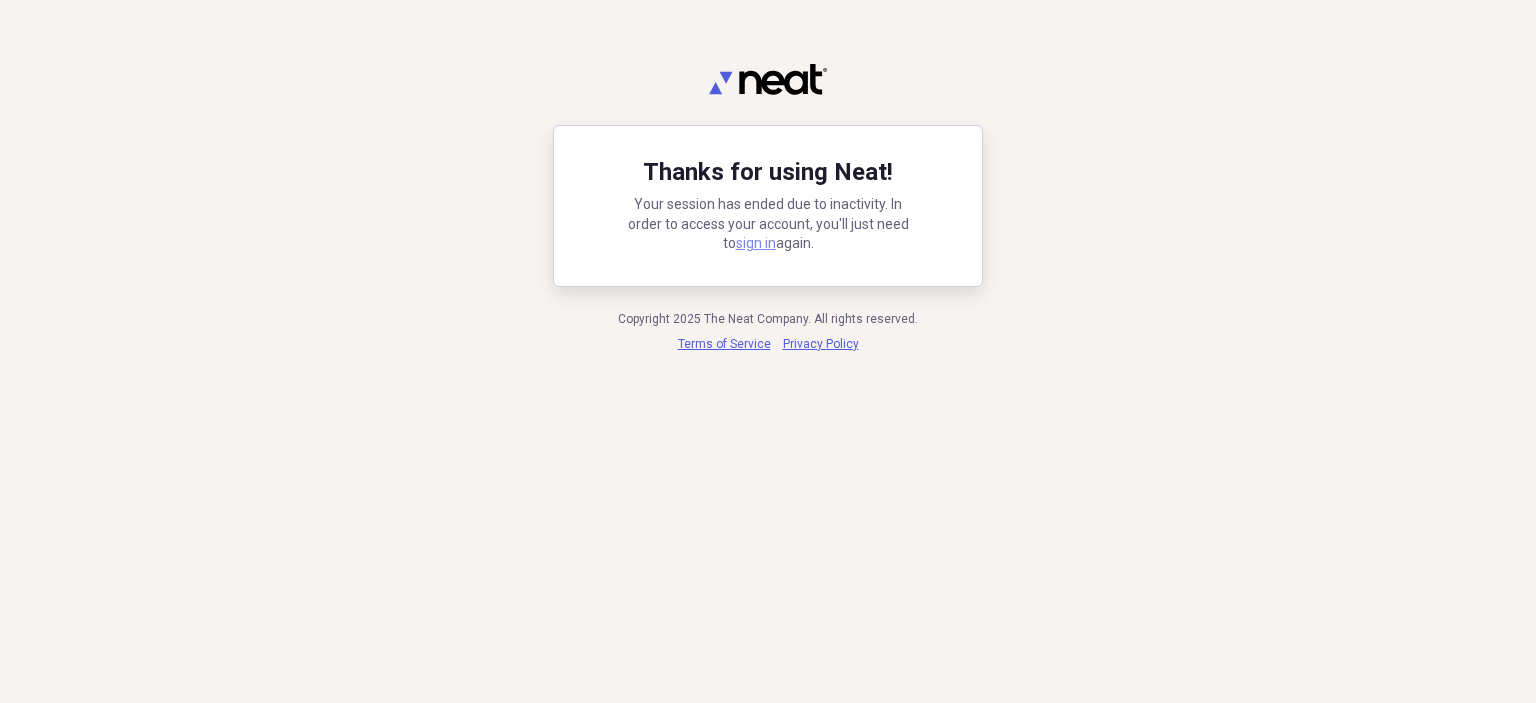 click on "sign in" at bounding box center (756, 243) 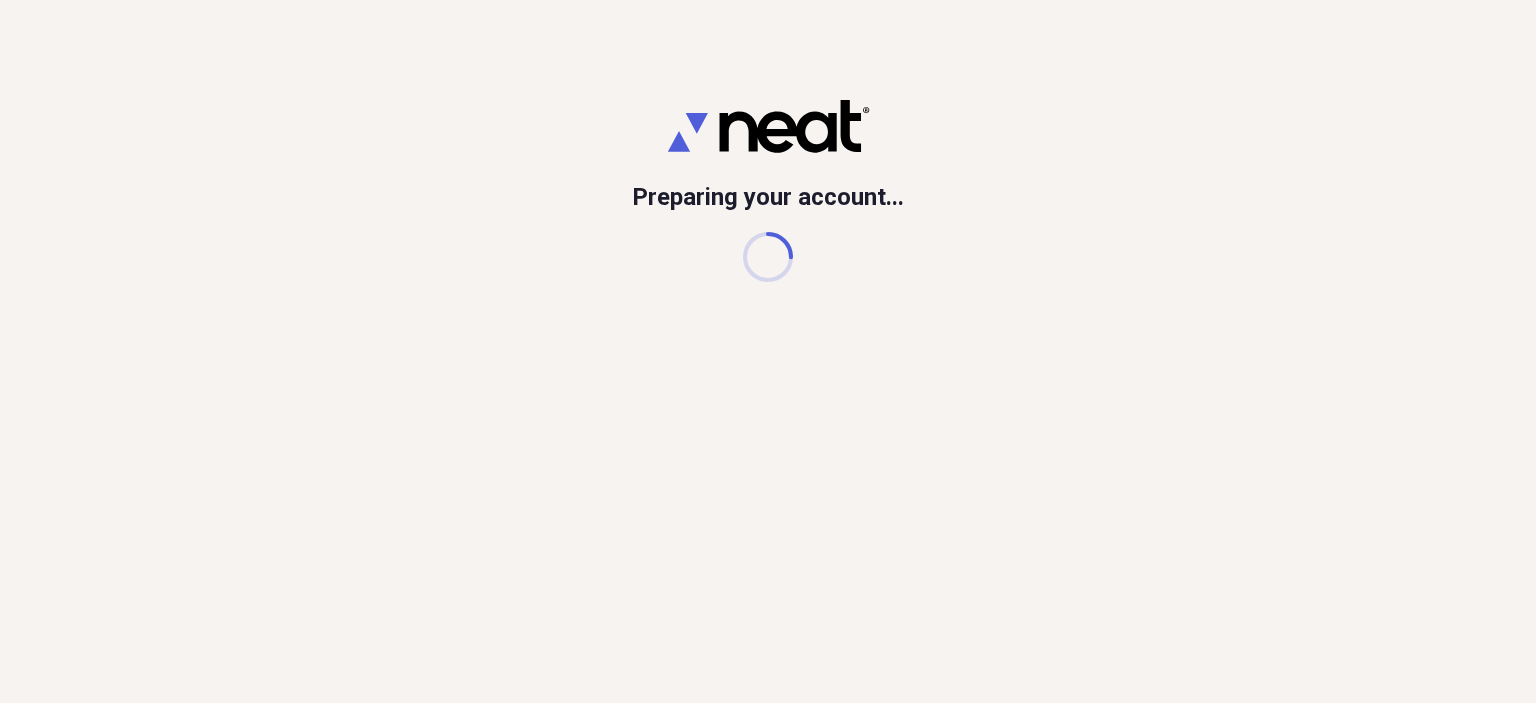 scroll, scrollTop: 0, scrollLeft: 0, axis: both 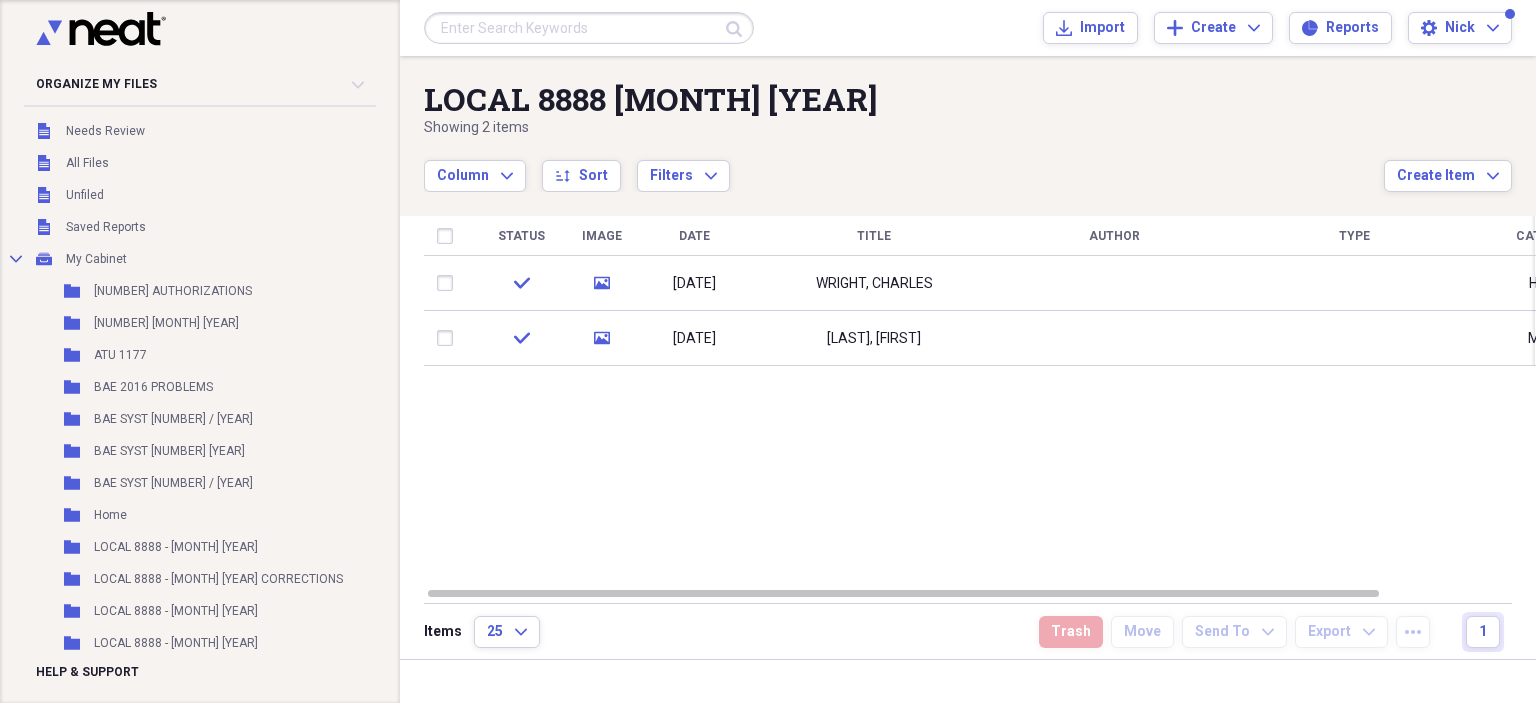 click at bounding box center [589, 28] 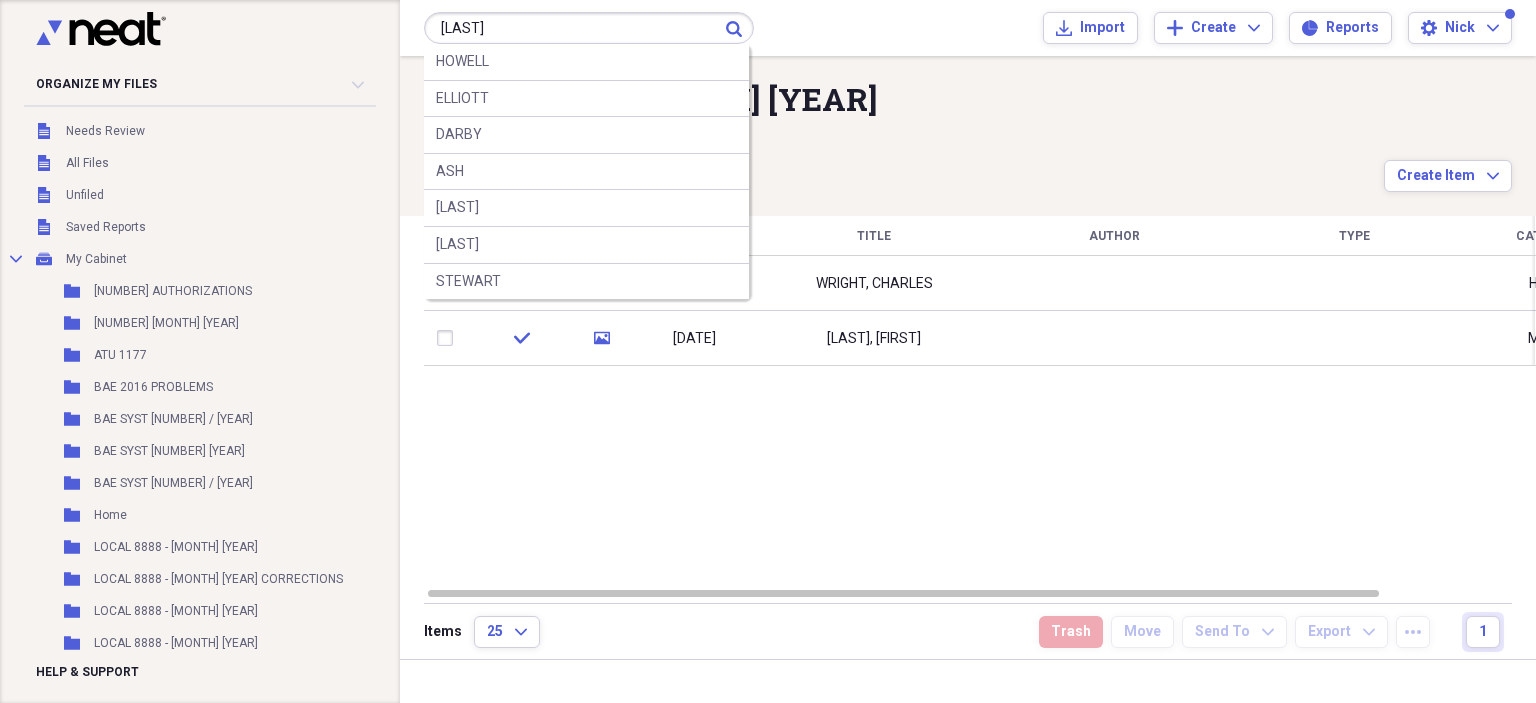 type on "[LAST]" 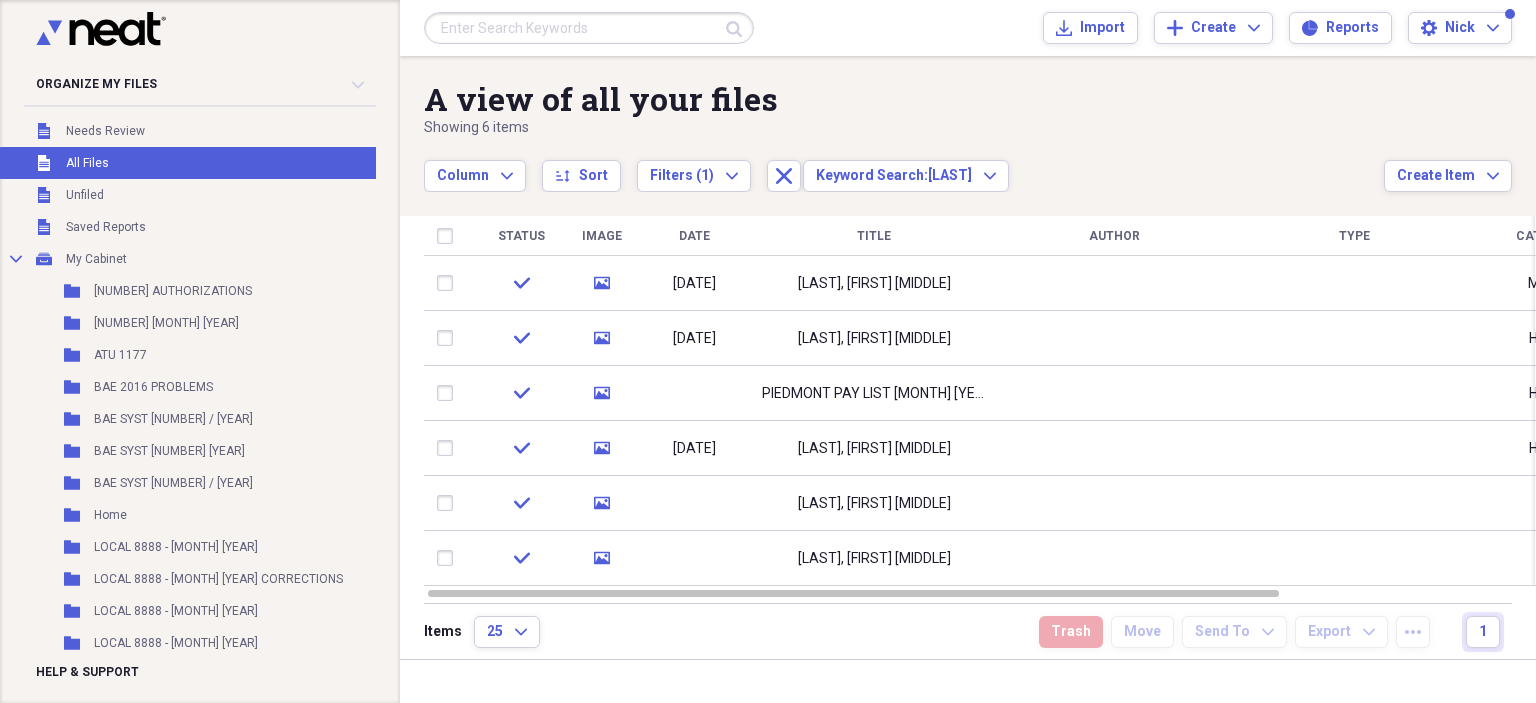 click on "[LAST], [FIRST] [MIDDLE]" at bounding box center [874, 284] 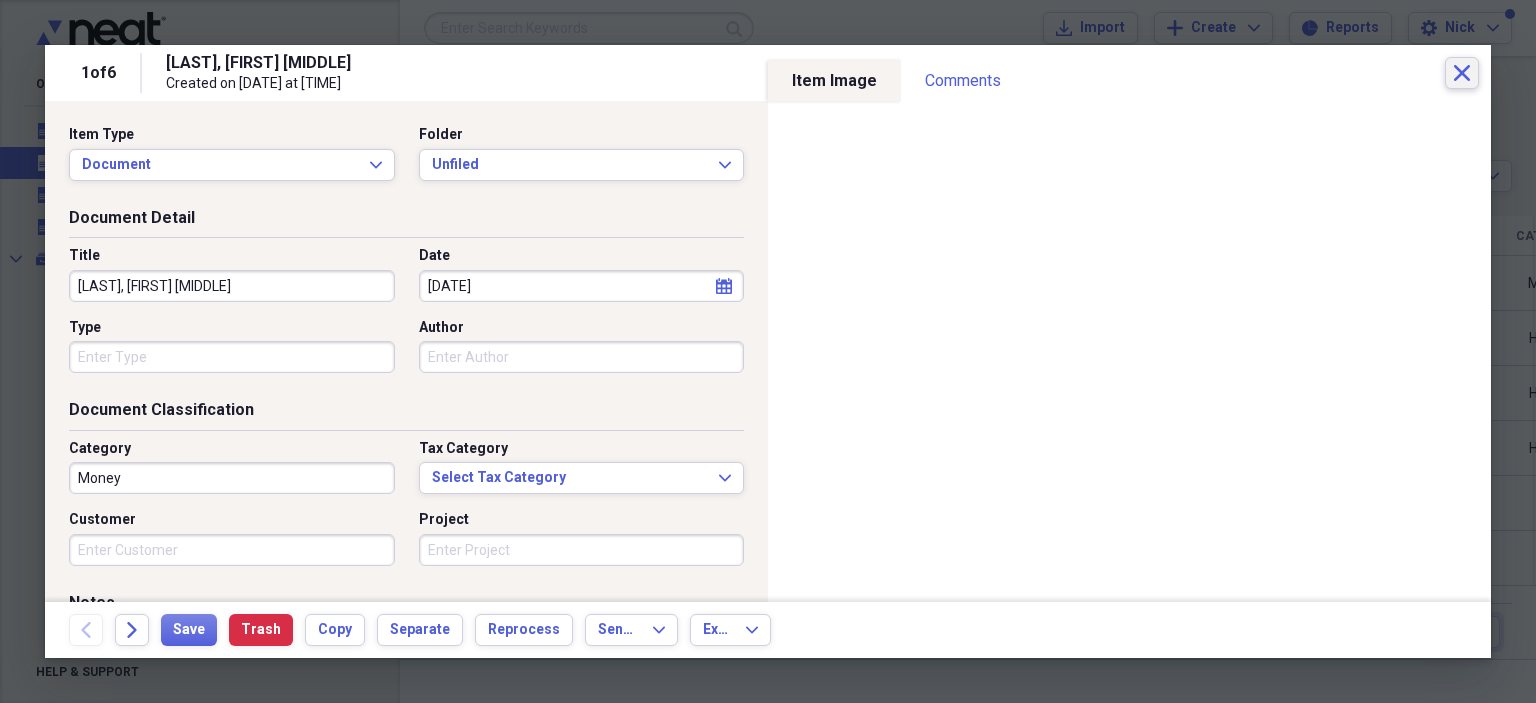 click on "Close" 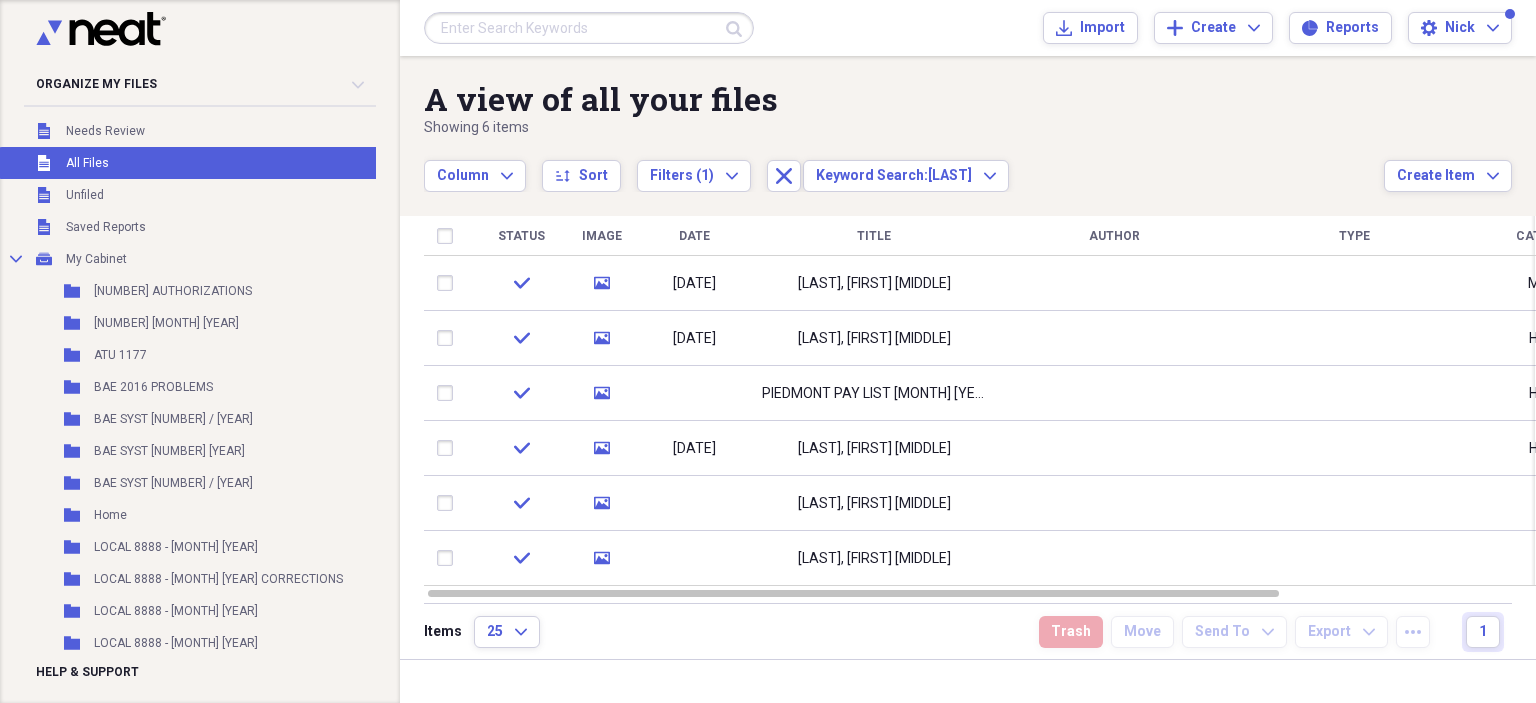 click on "[LAST], [FIRST] [MIDDLE]" at bounding box center [874, 558] 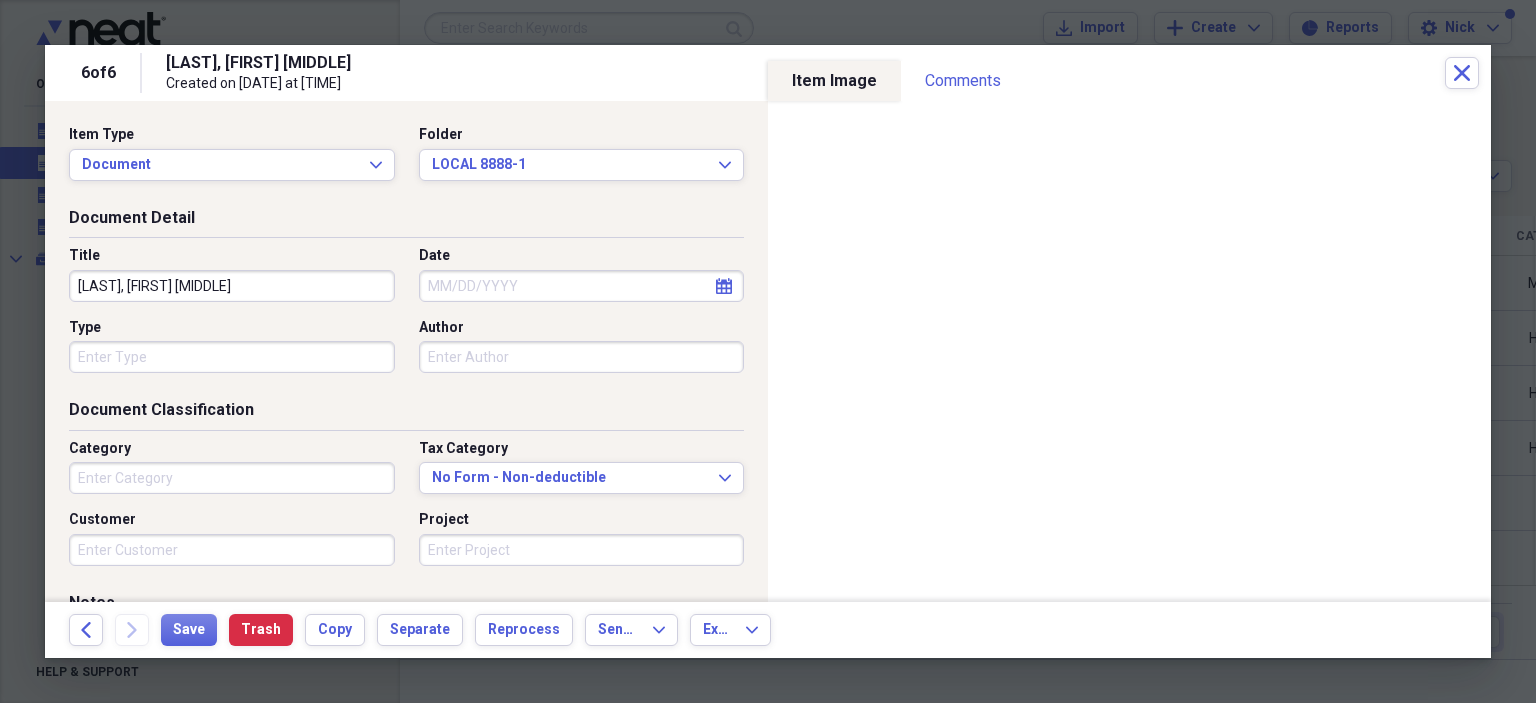 click on "Date" at bounding box center [582, 286] 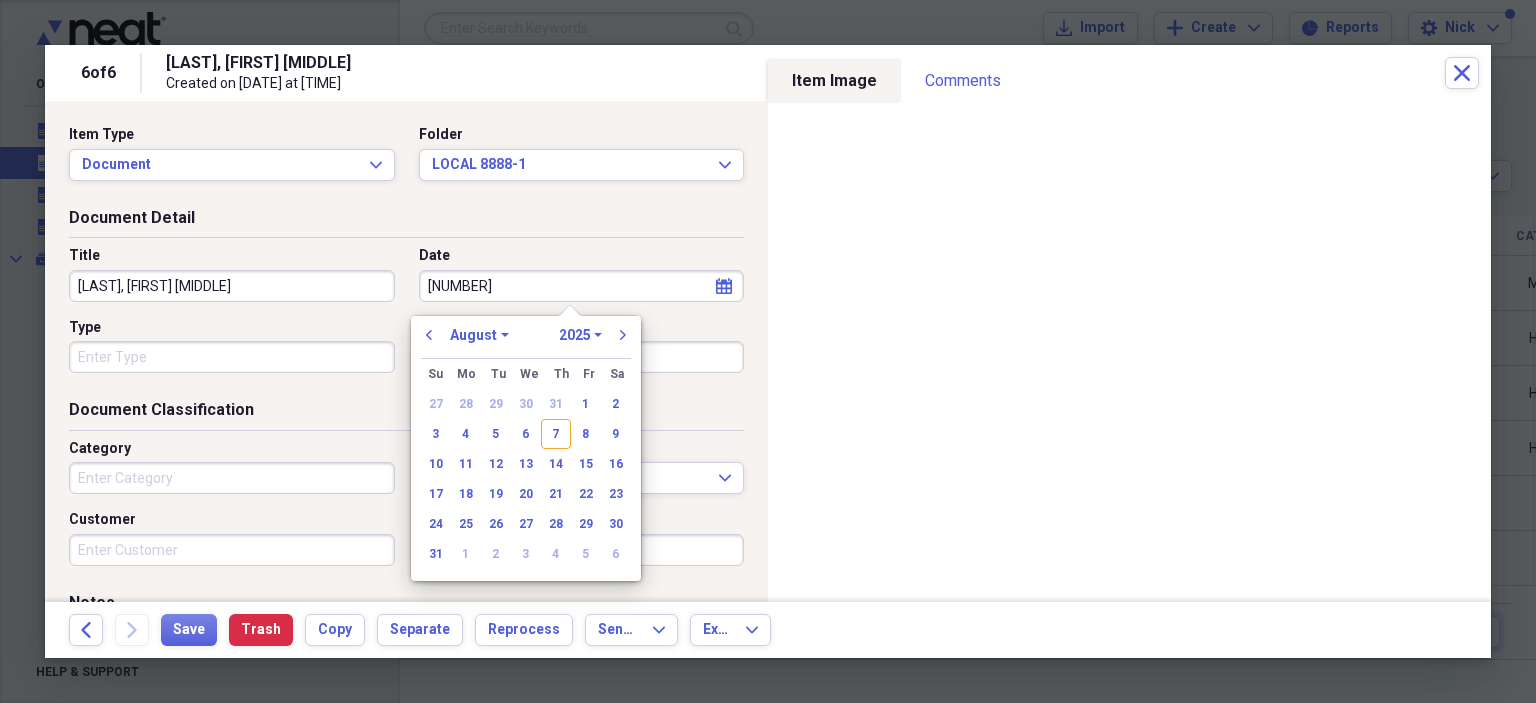 type on "[NUMBER]" 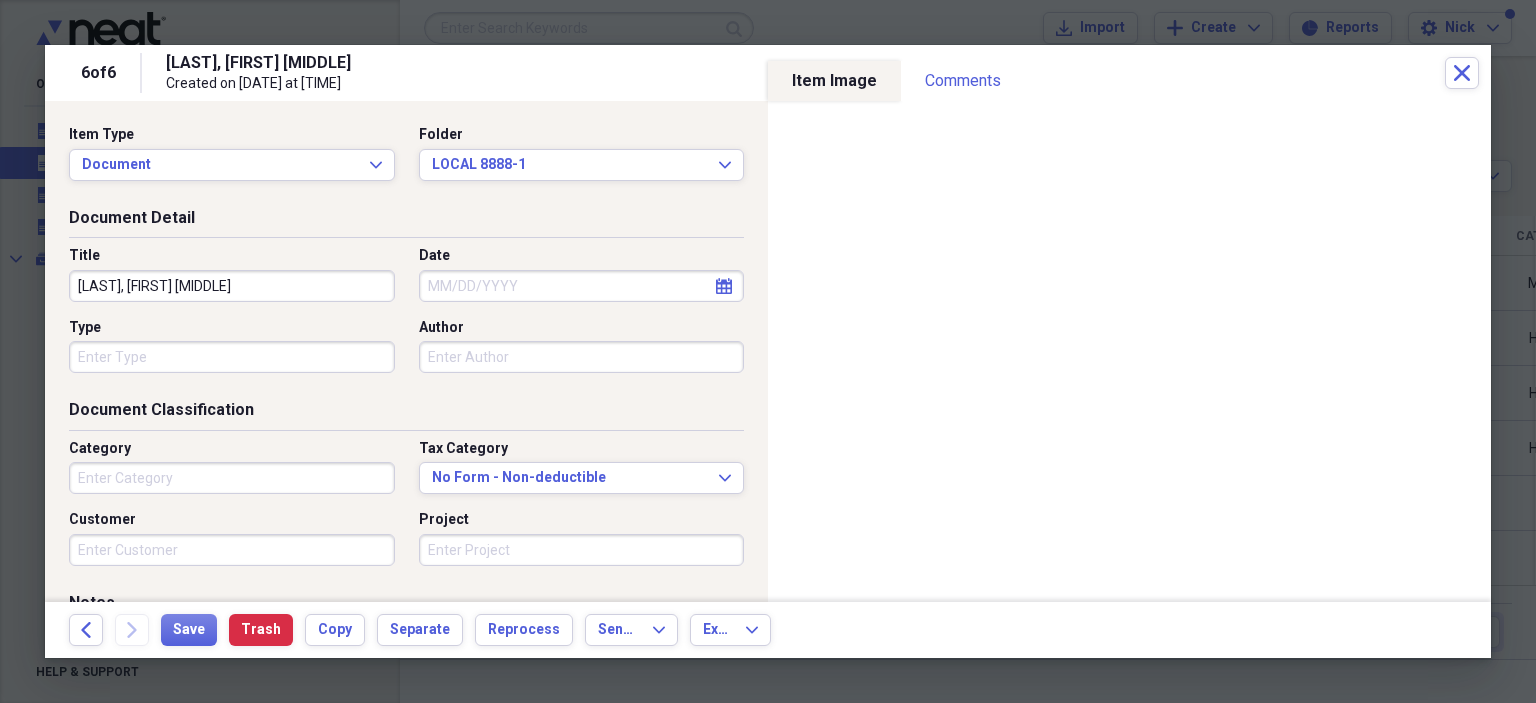 click on "Date" at bounding box center [582, 286] 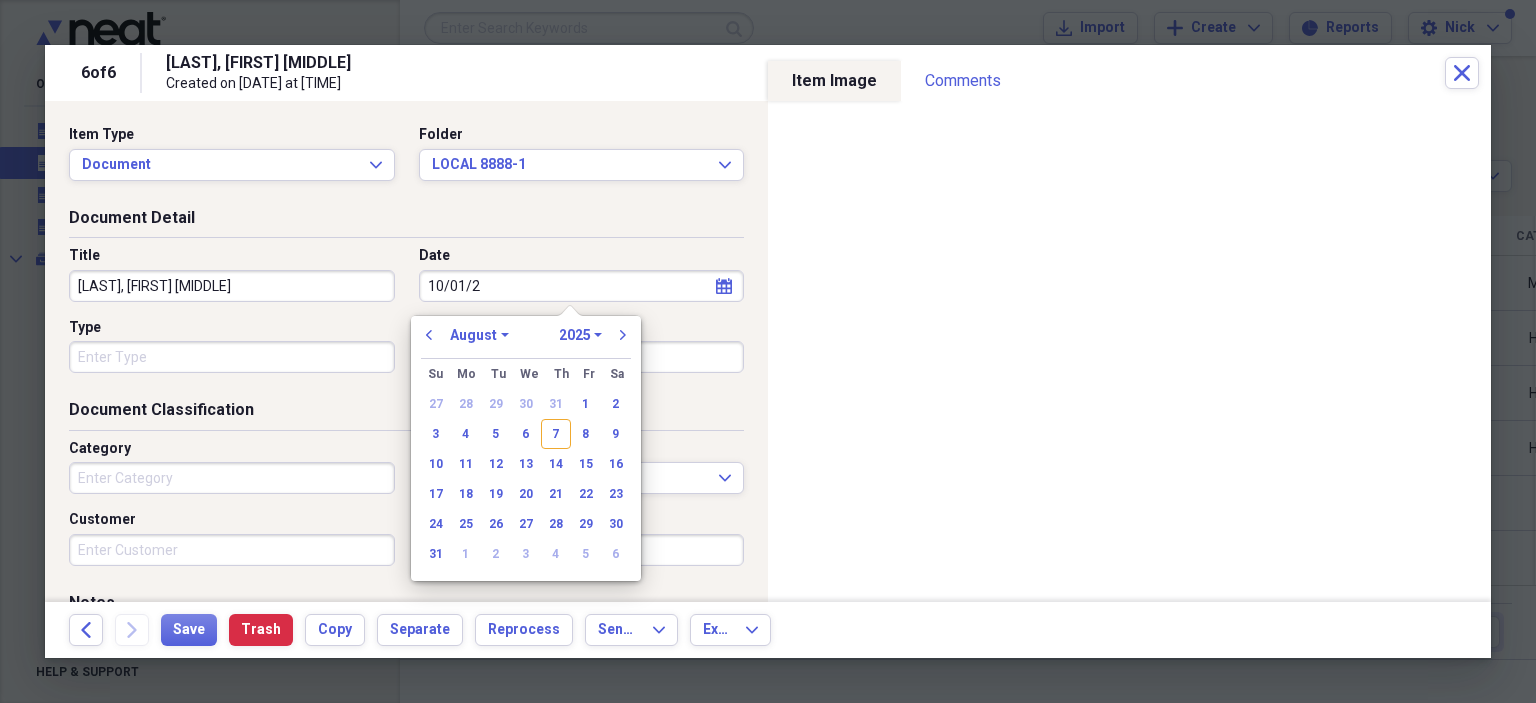 type on "10/01/20" 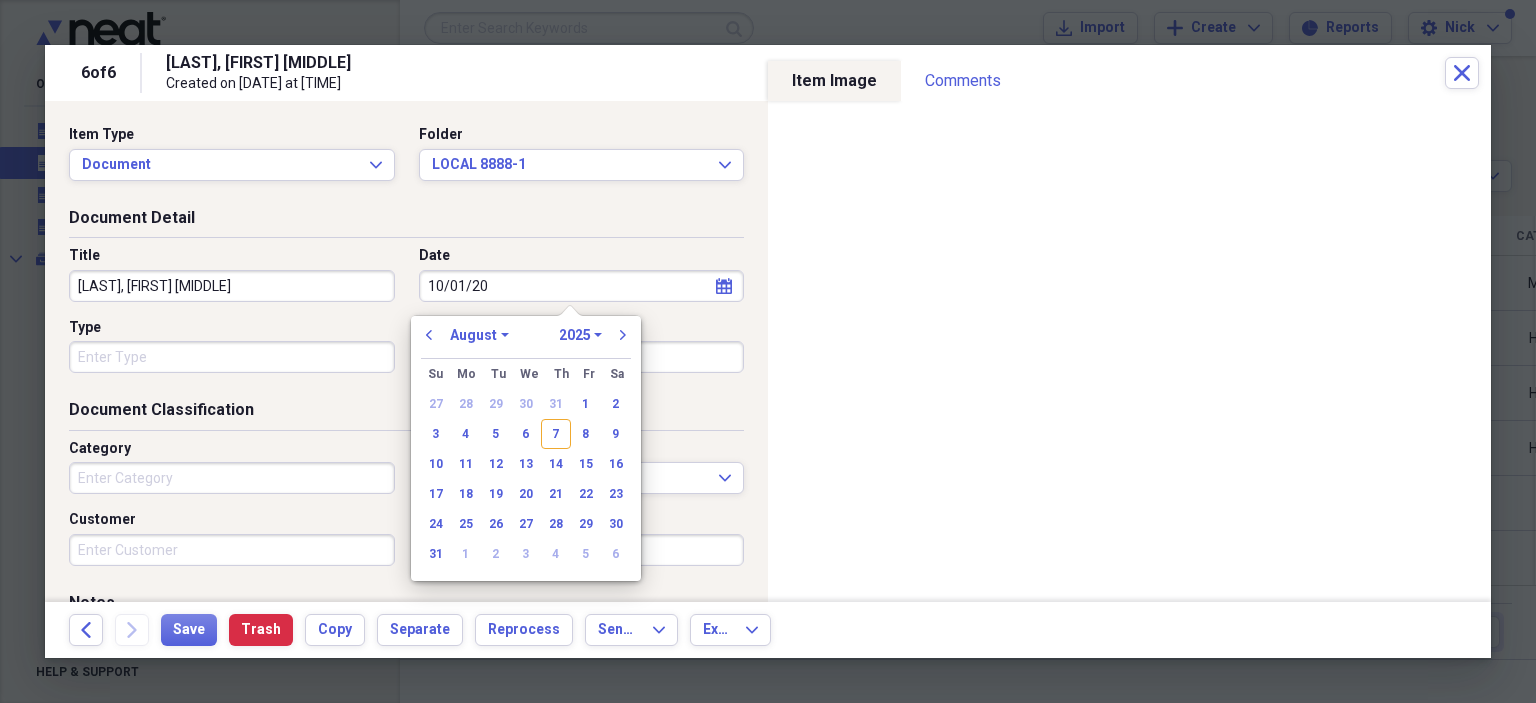 select on "9" 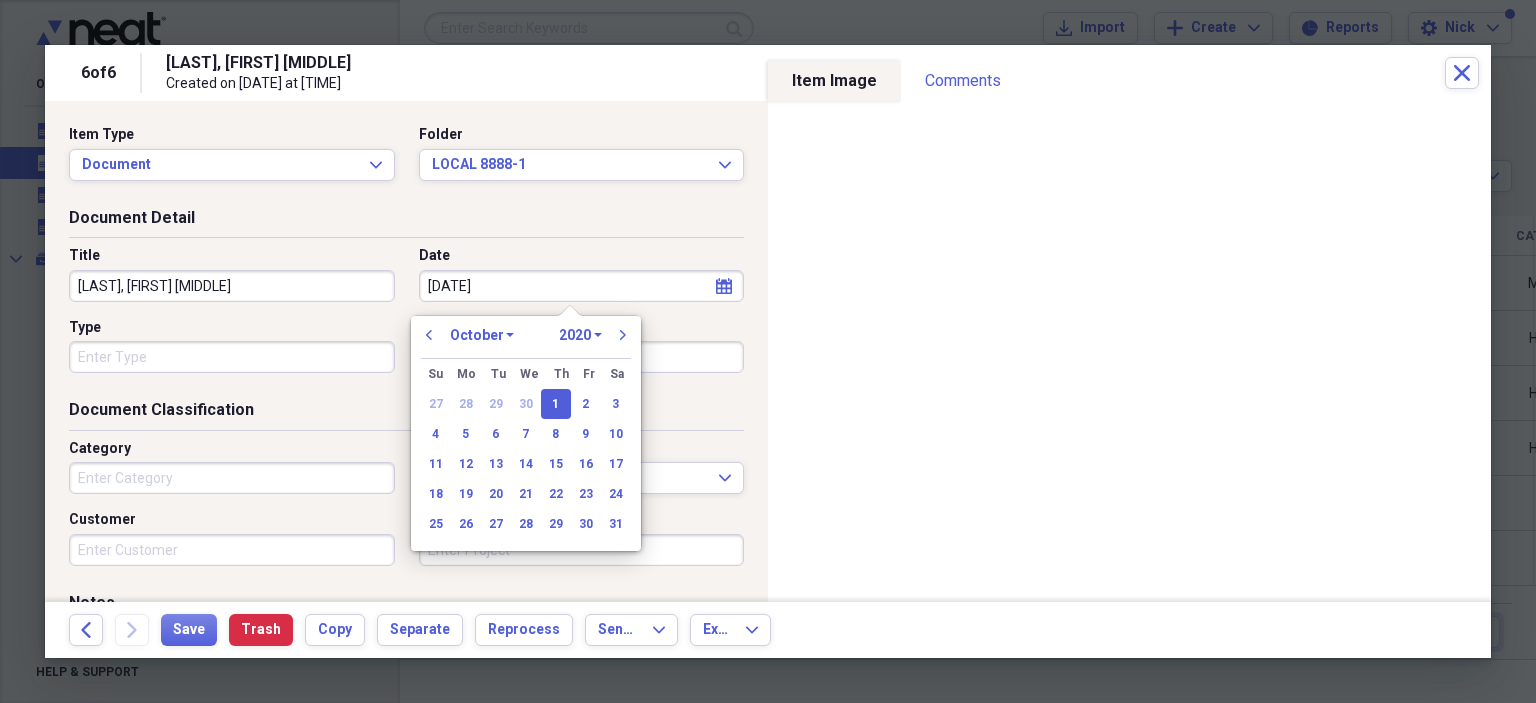 type on "[DATE]" 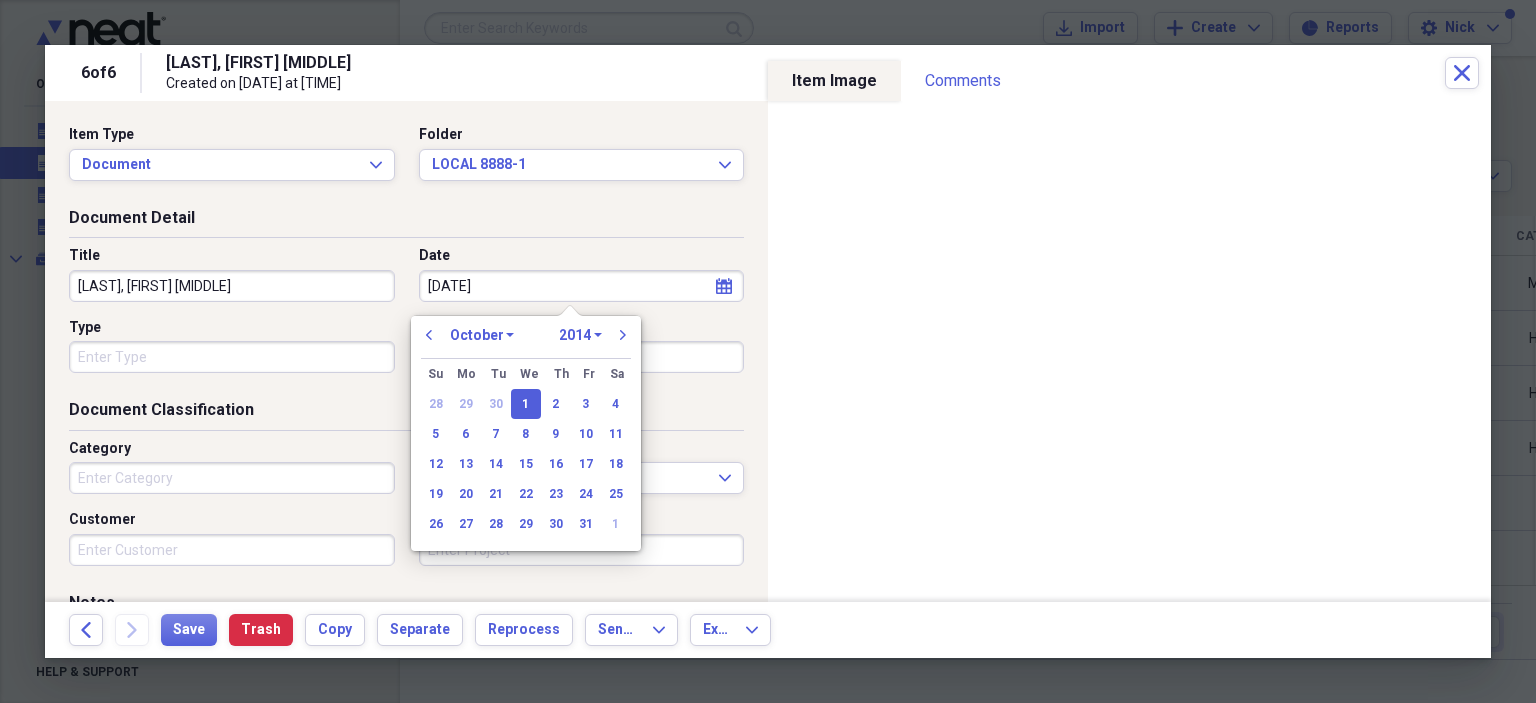 type on "[DATE]" 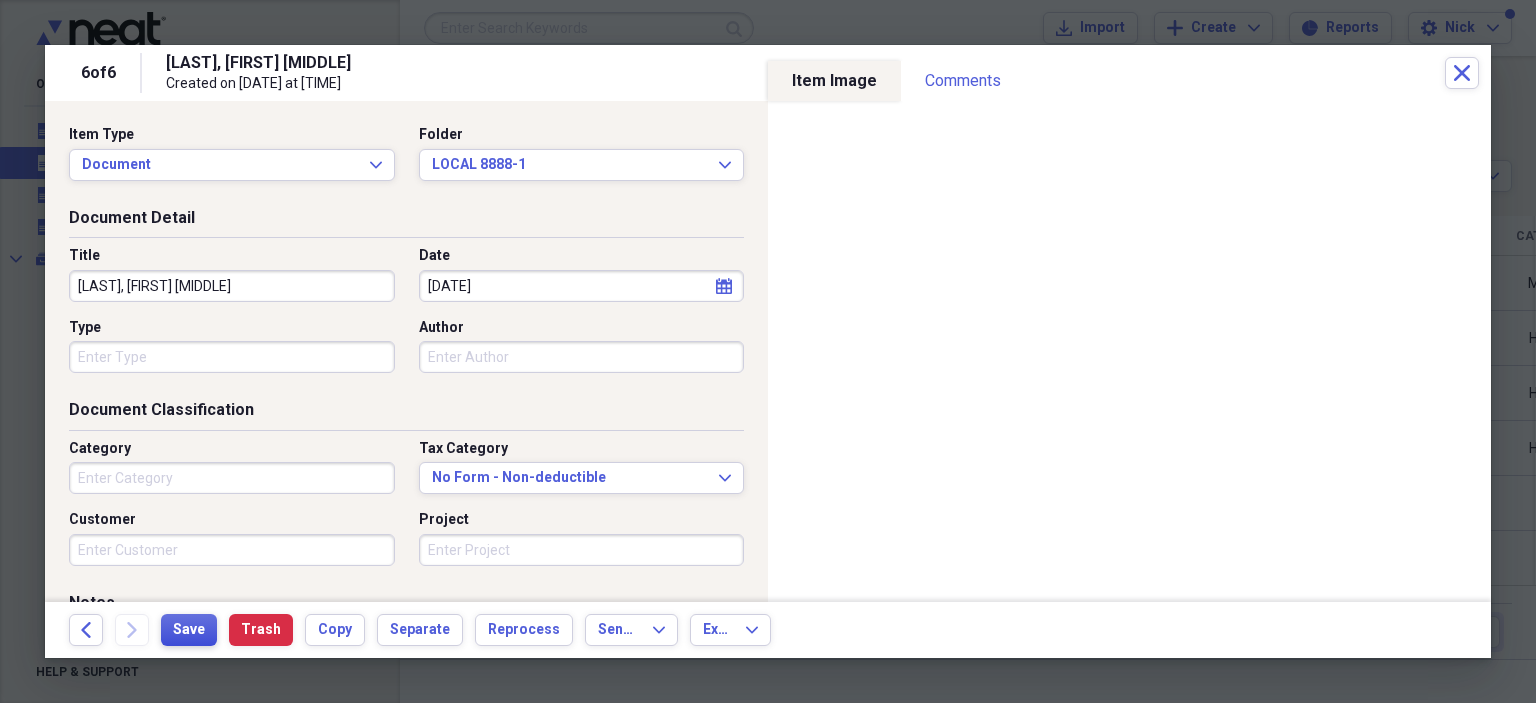 click on "Save" at bounding box center (189, 630) 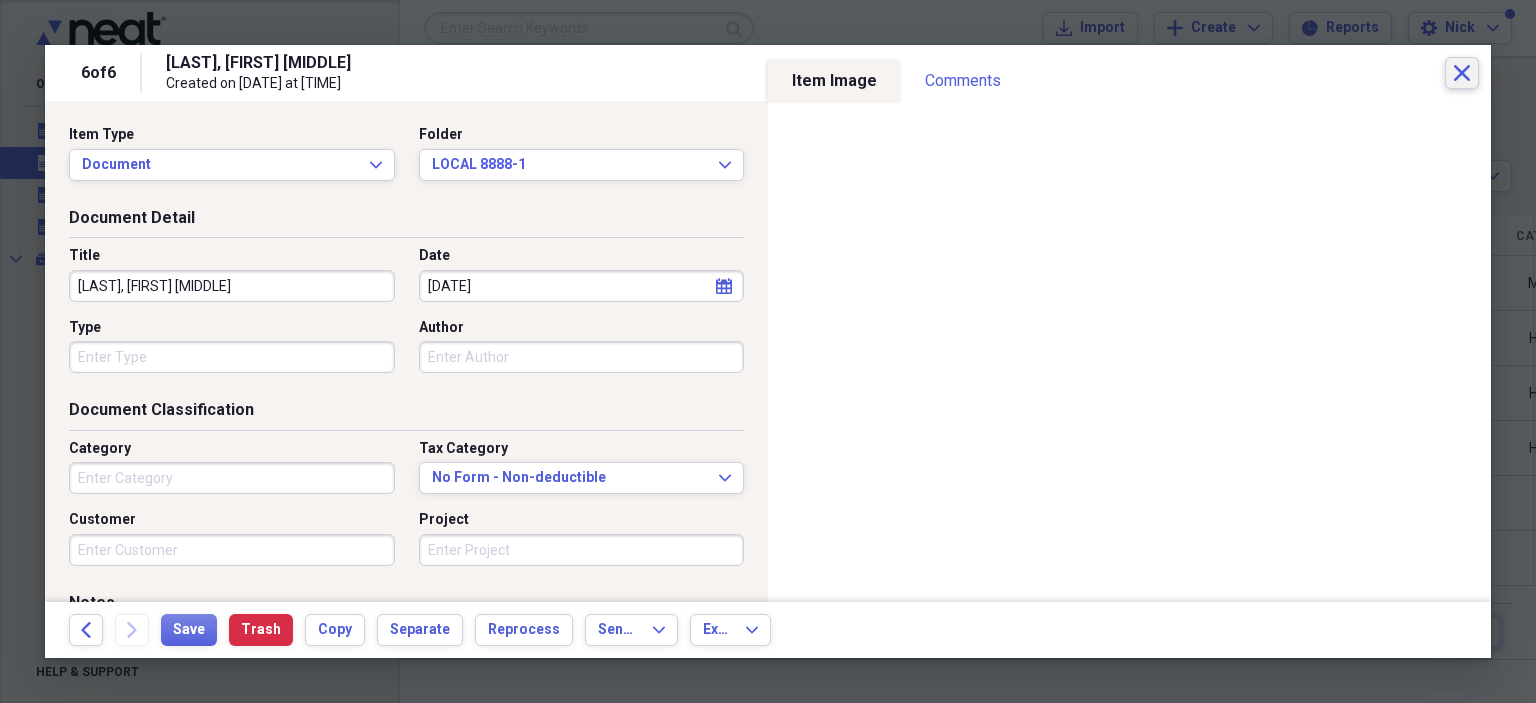click on "Close" at bounding box center (1462, 73) 